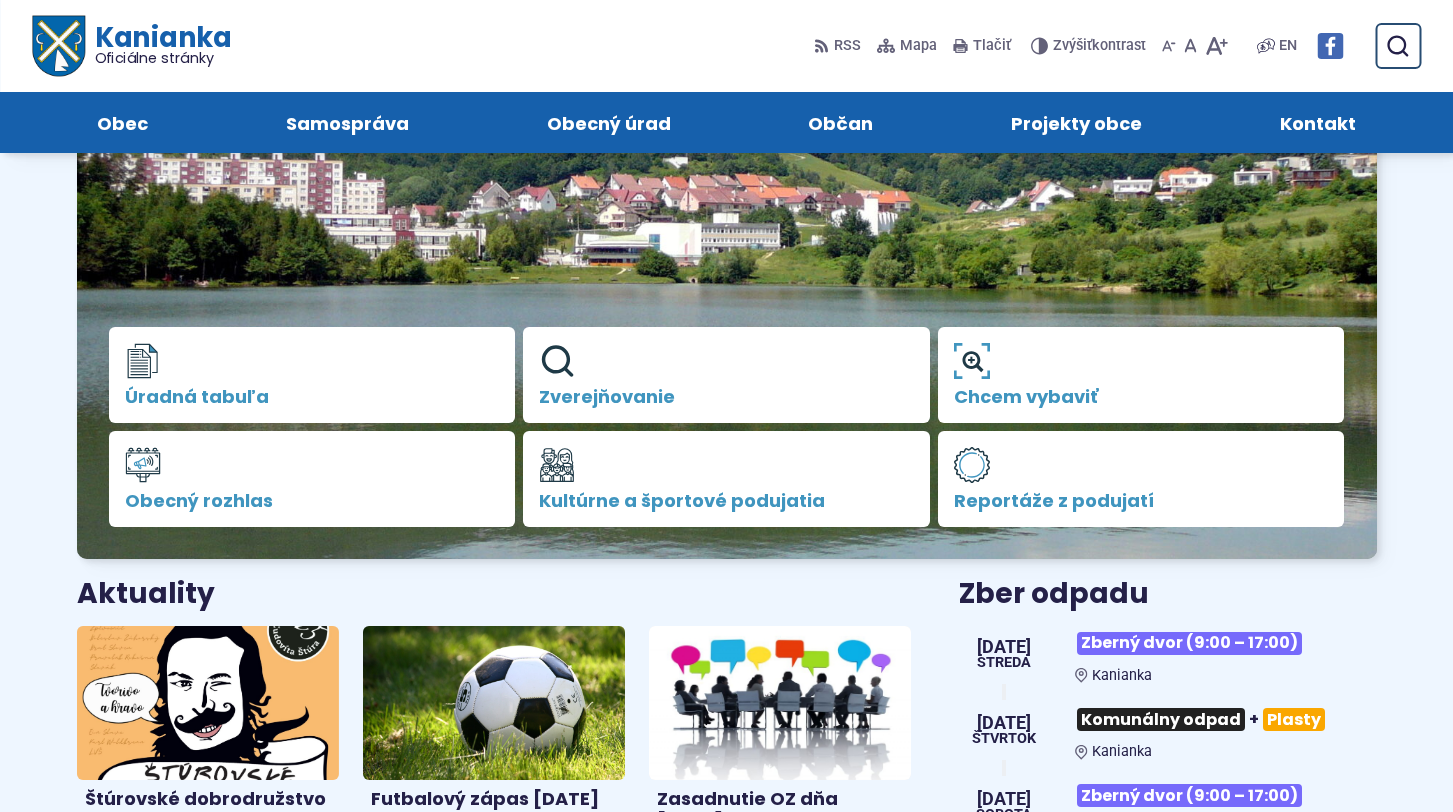 scroll, scrollTop: 200, scrollLeft: 0, axis: vertical 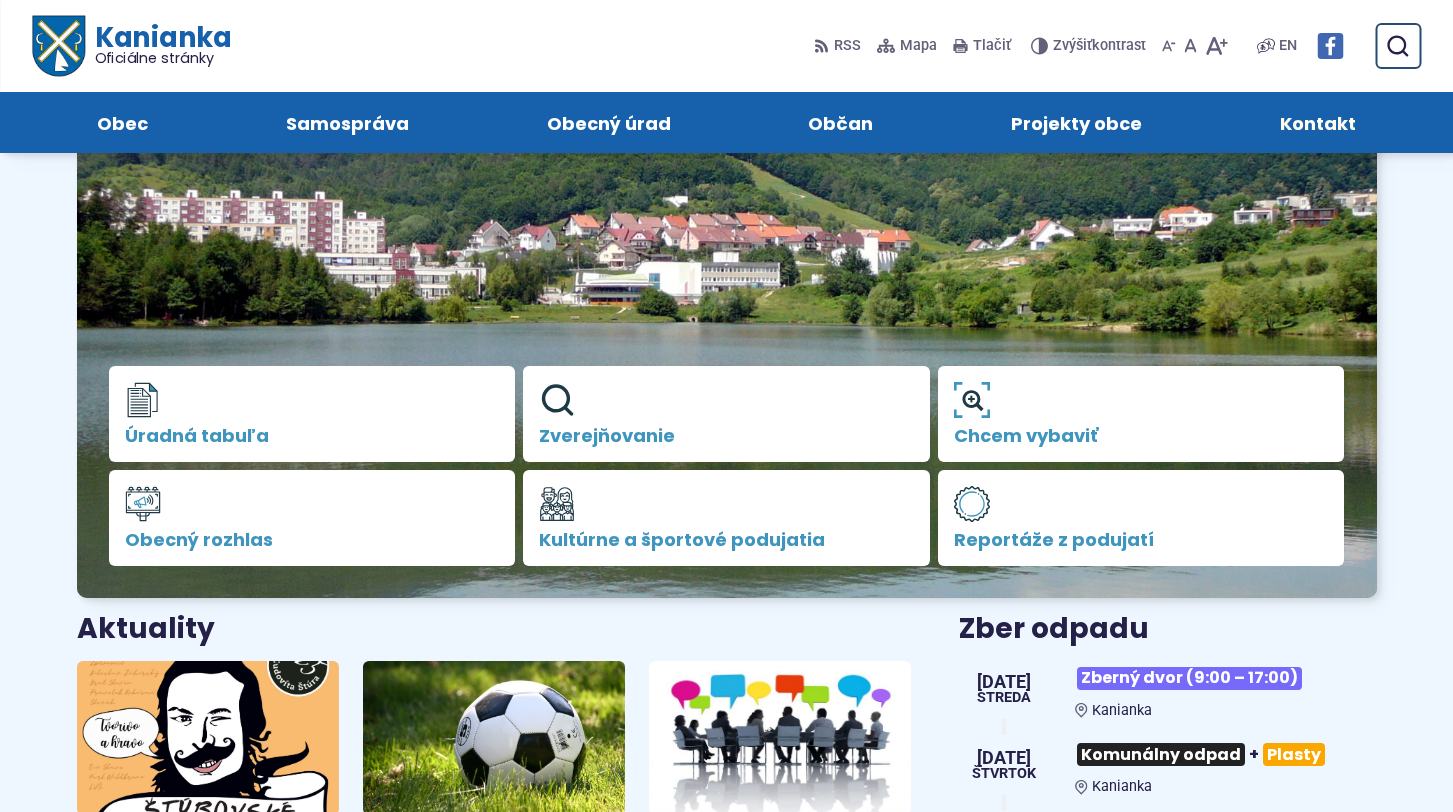 click on "Kontakt" at bounding box center (1318, 122) 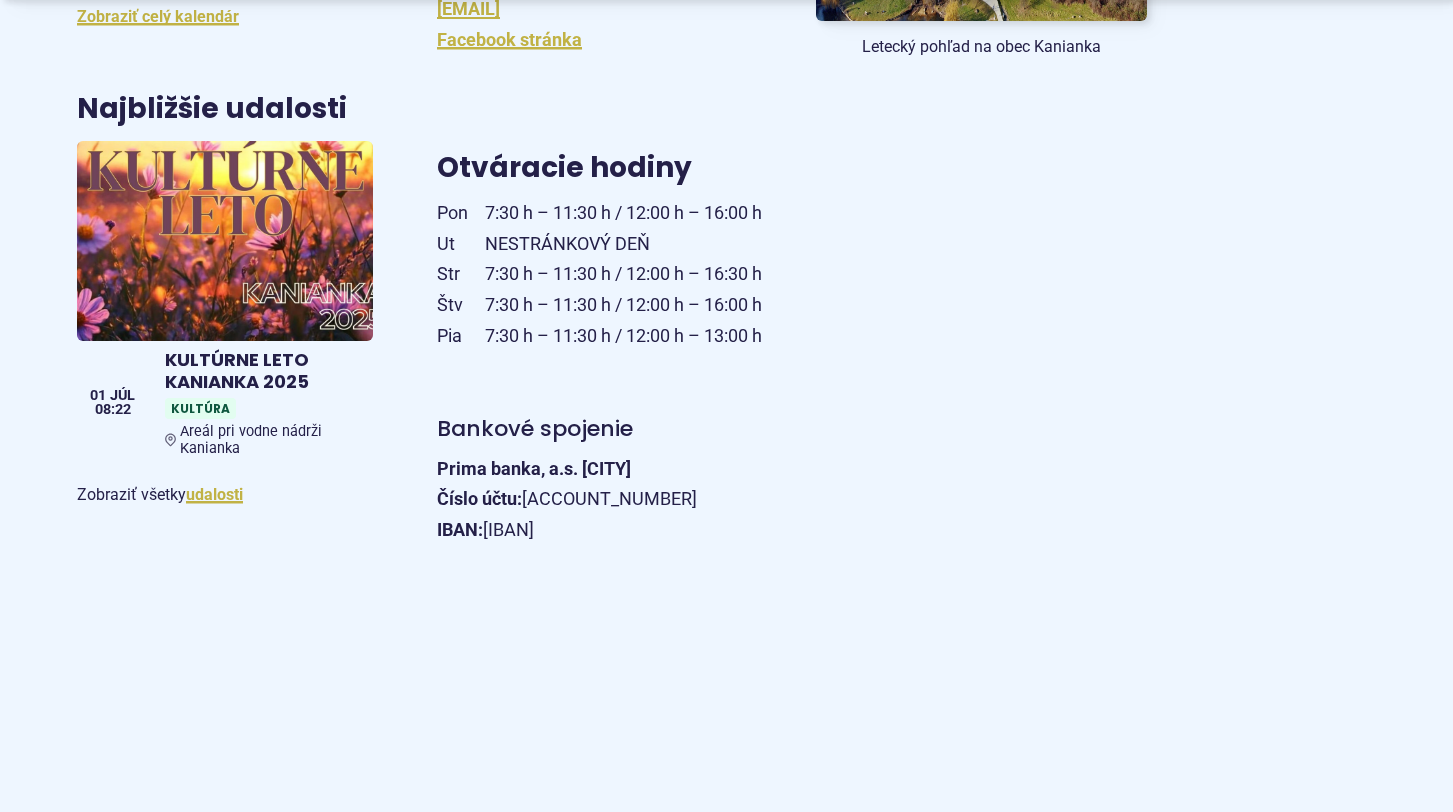 scroll, scrollTop: 800, scrollLeft: 0, axis: vertical 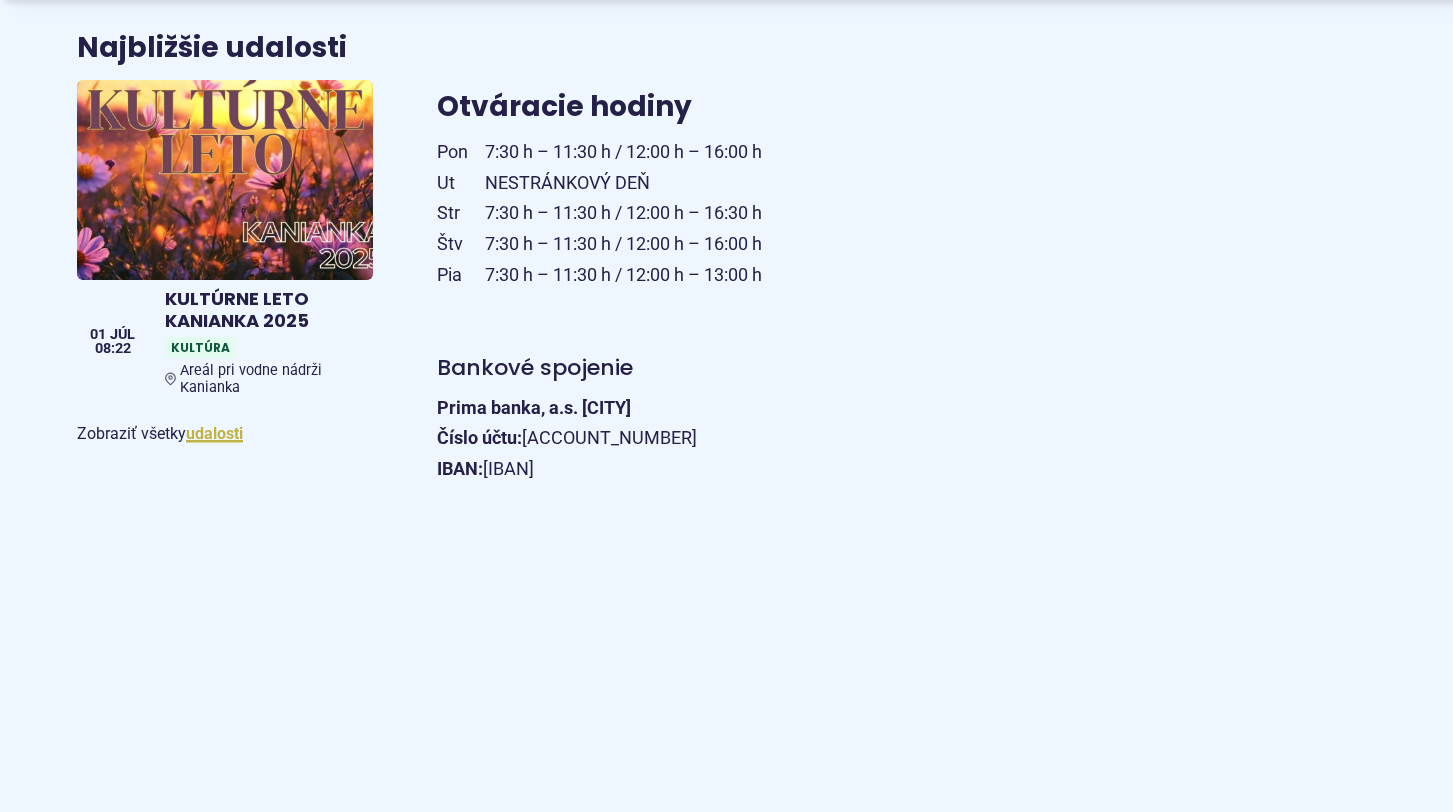 drag, startPoint x: 604, startPoint y: 412, endPoint x: 435, endPoint y: 404, distance: 169.18924 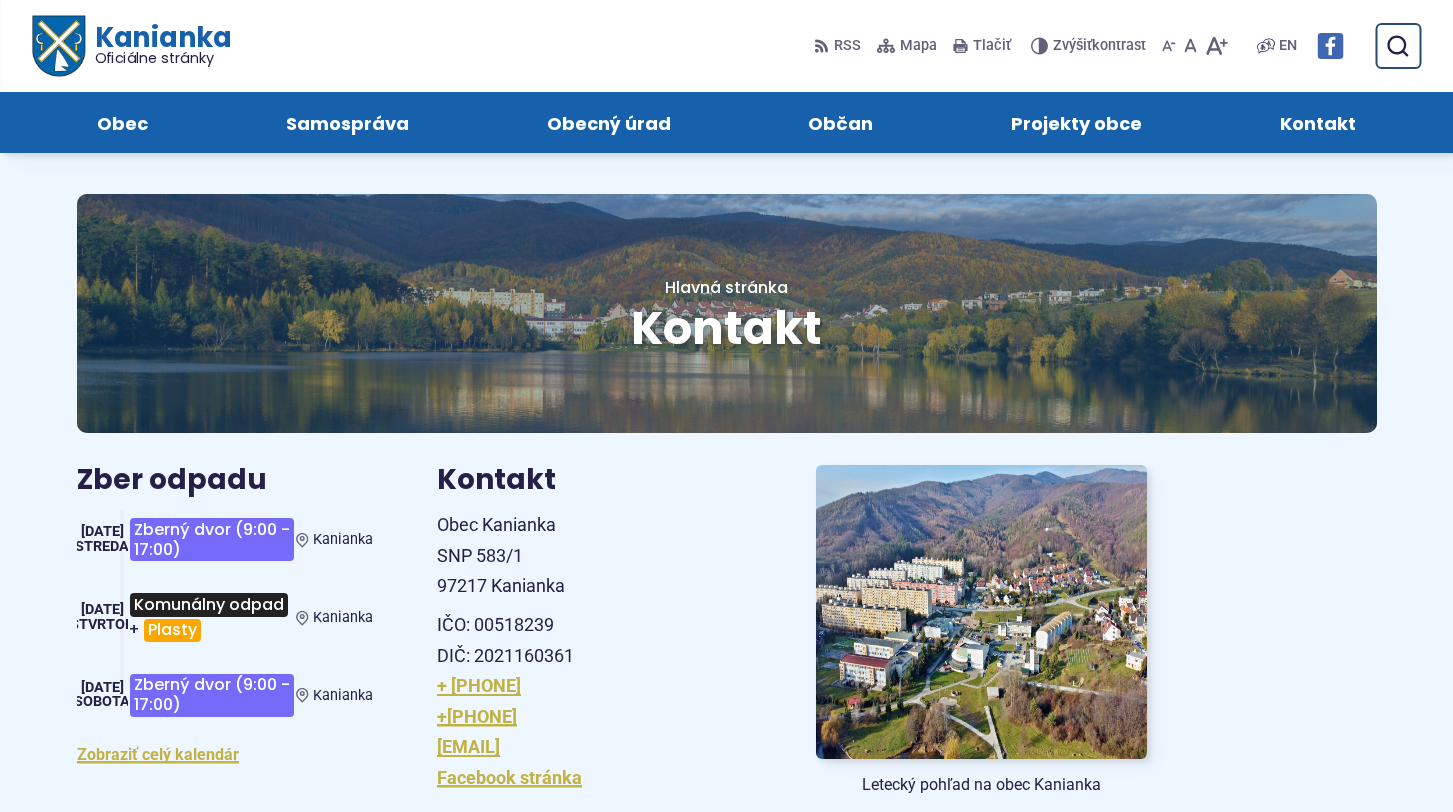 scroll, scrollTop: 0, scrollLeft: 0, axis: both 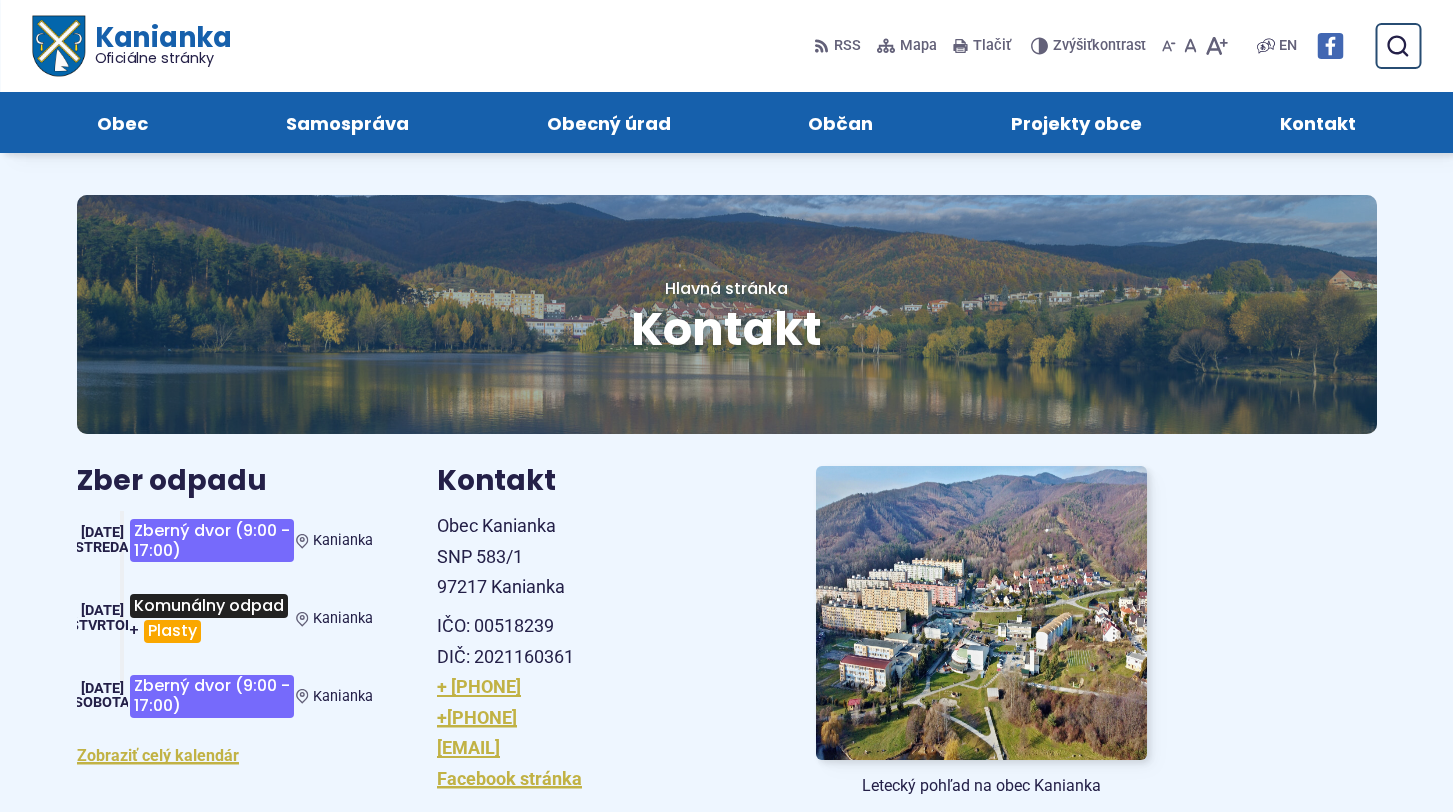 click on "Kanianka Oficiálne stránky" at bounding box center (157, 45) 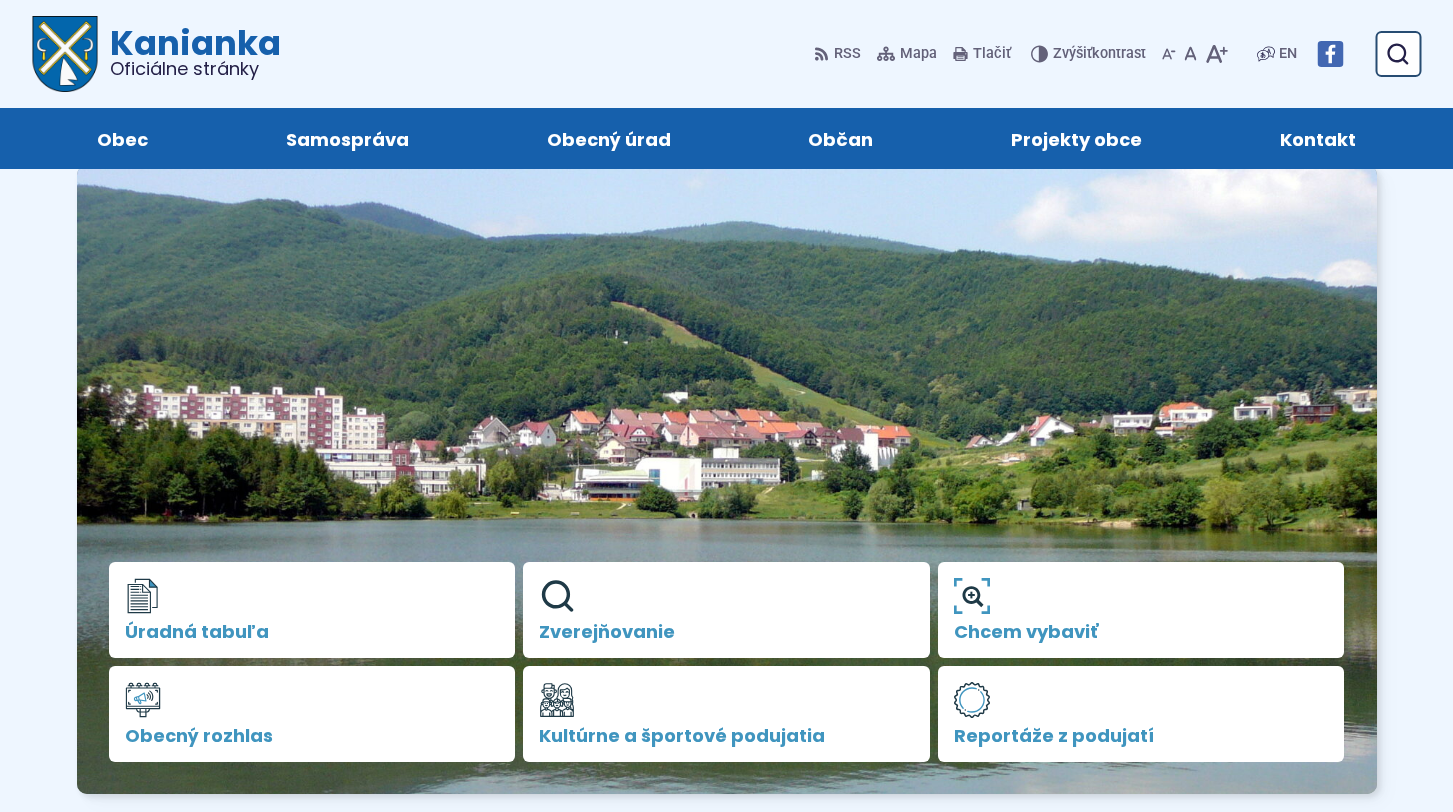scroll, scrollTop: 0, scrollLeft: 0, axis: both 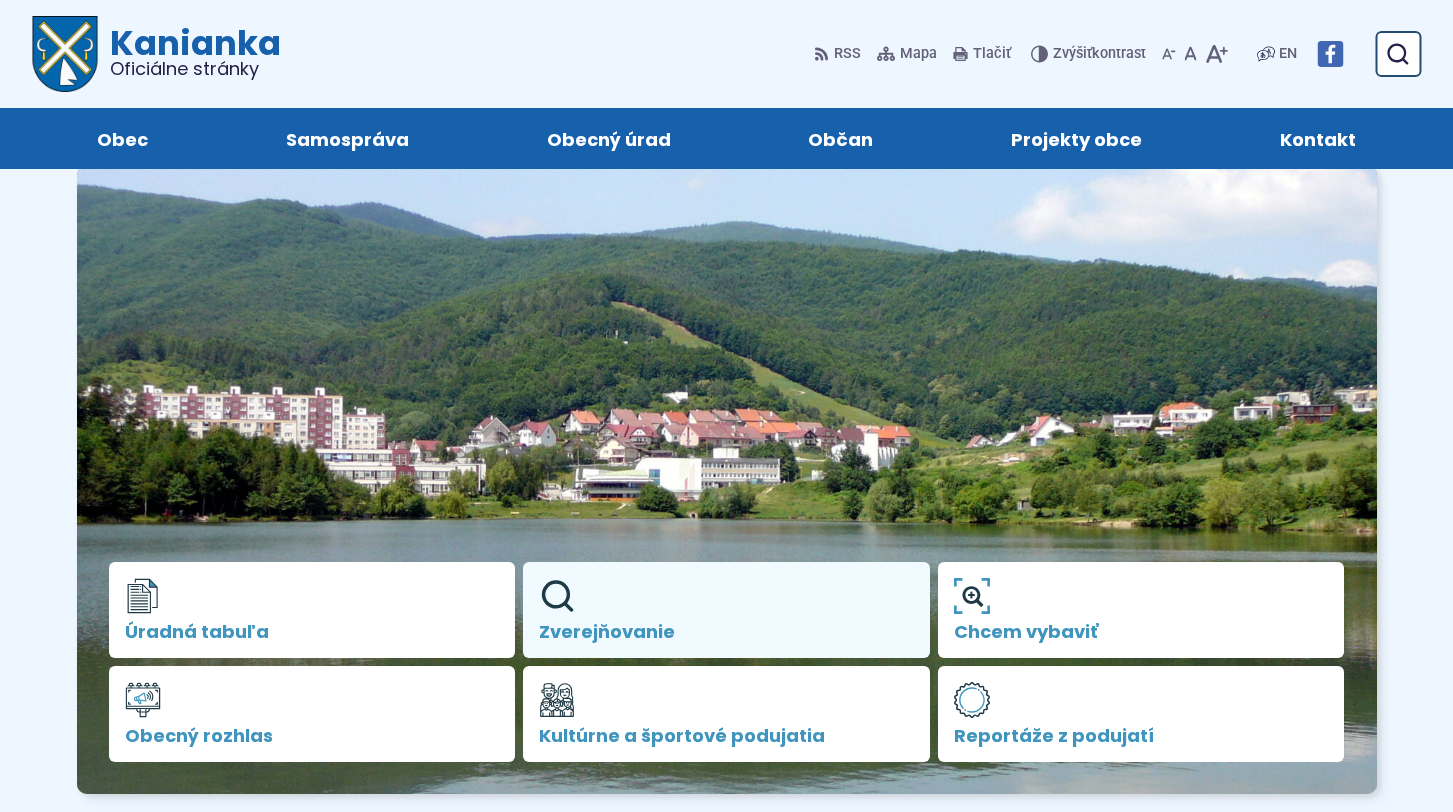 click on "Zverejňovanie" at bounding box center [726, 610] 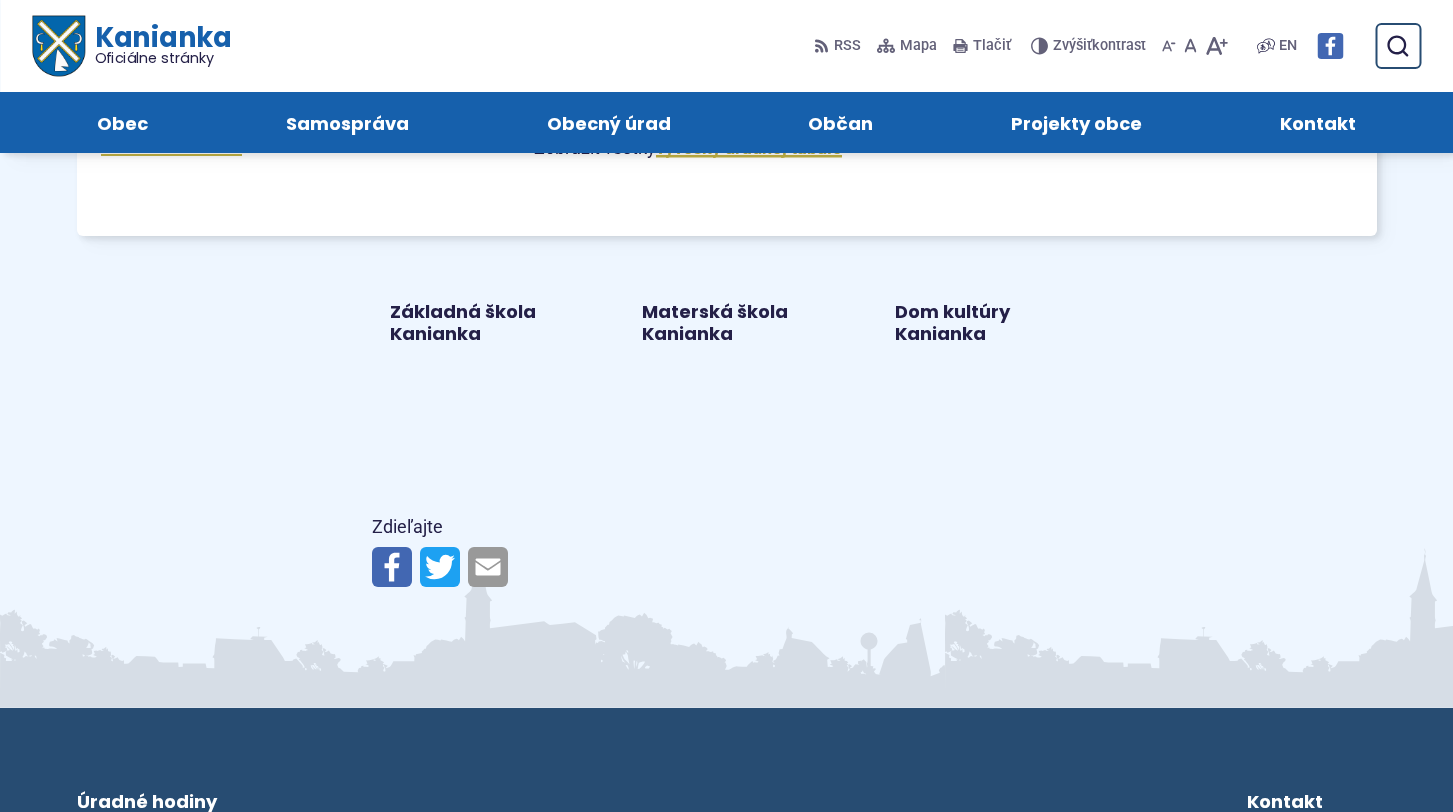 scroll, scrollTop: 1800, scrollLeft: 0, axis: vertical 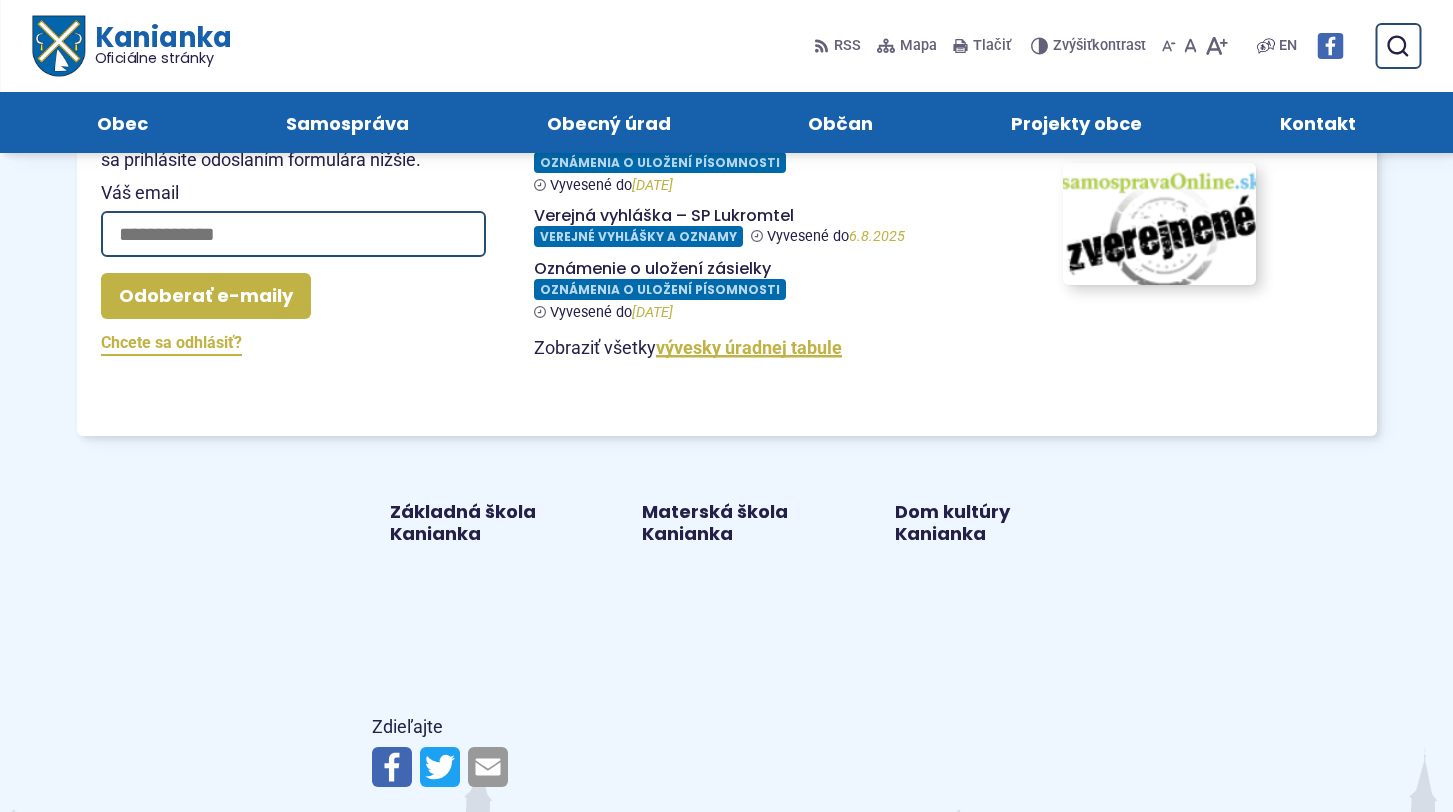click at bounding box center [1160, 223] 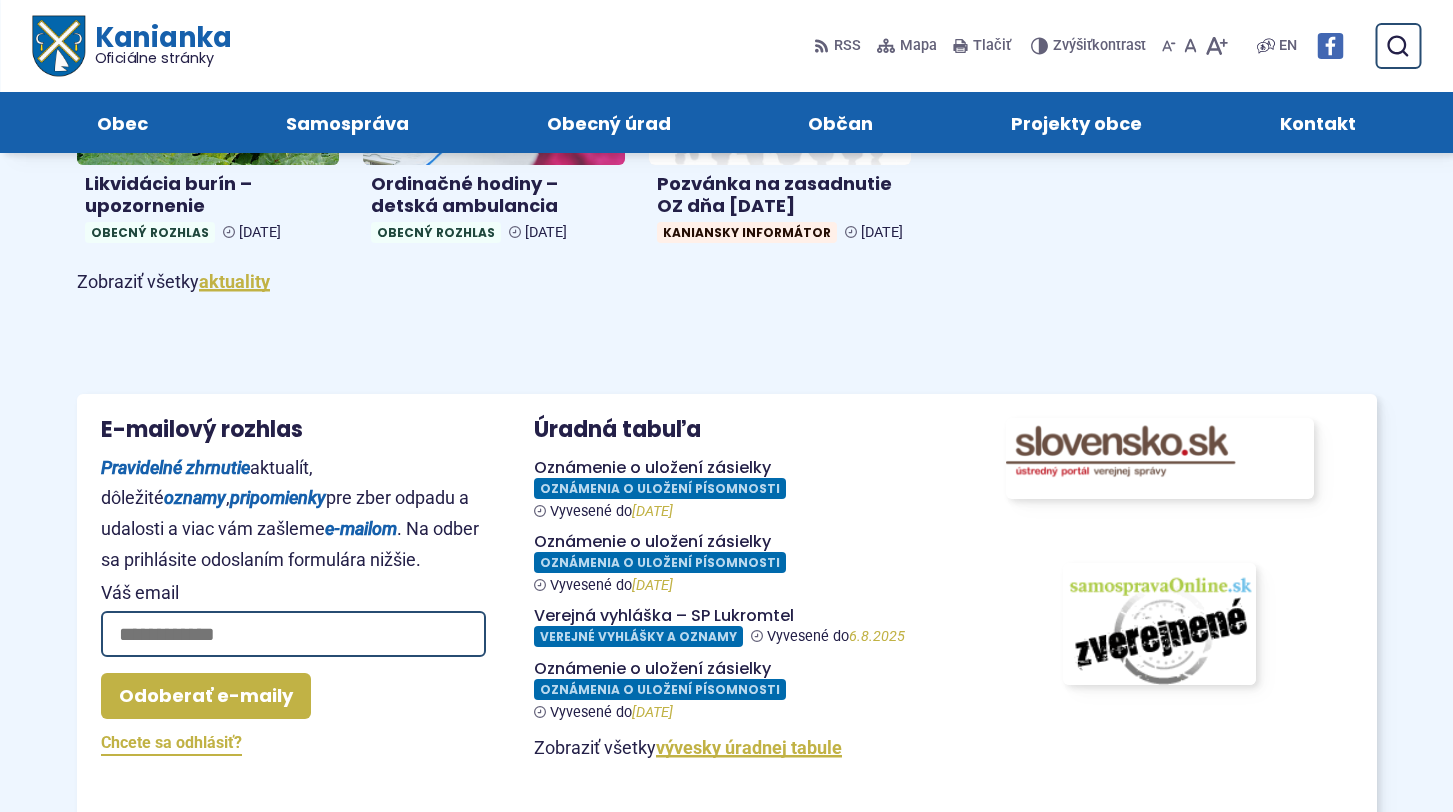 scroll, scrollTop: 1100, scrollLeft: 0, axis: vertical 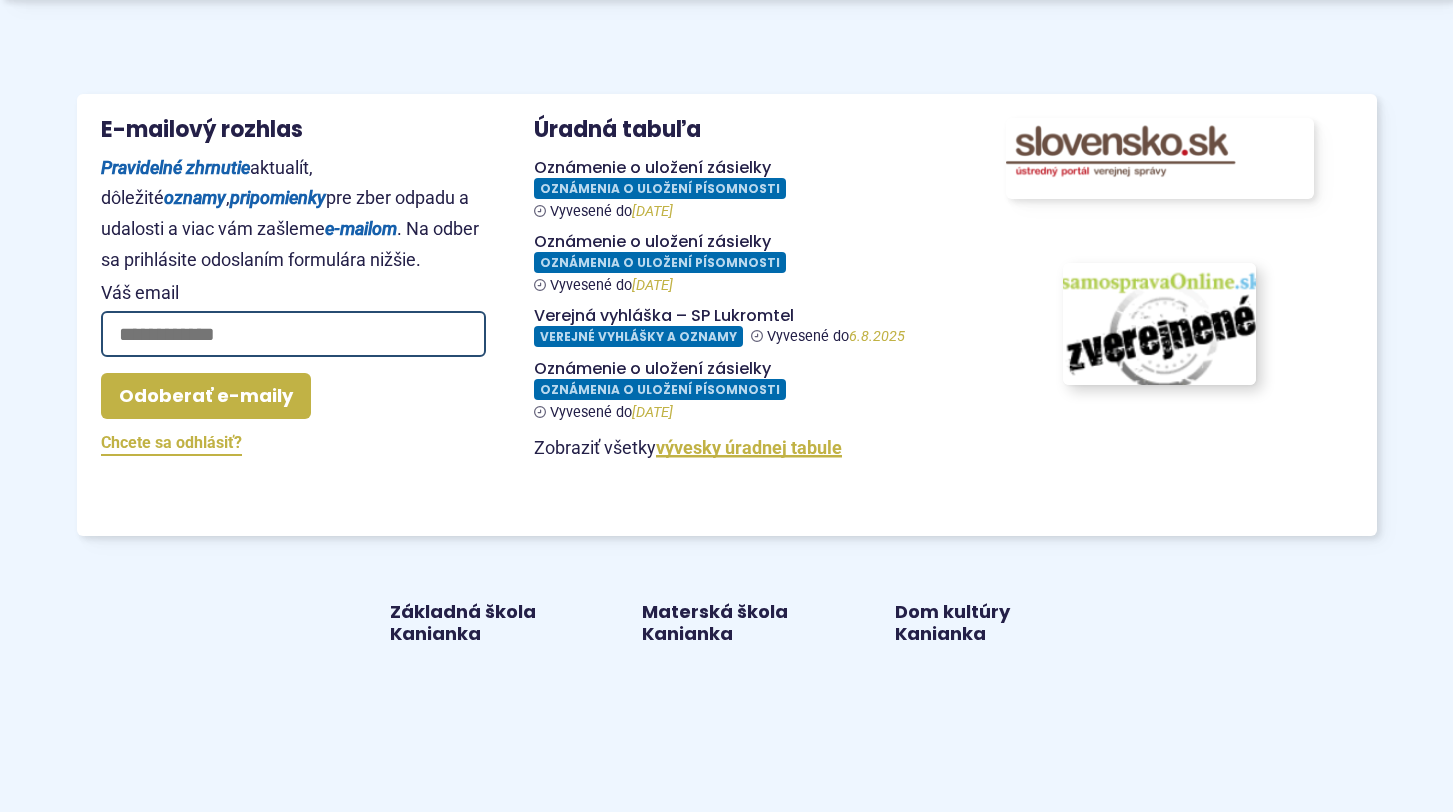 click at bounding box center [1160, 323] 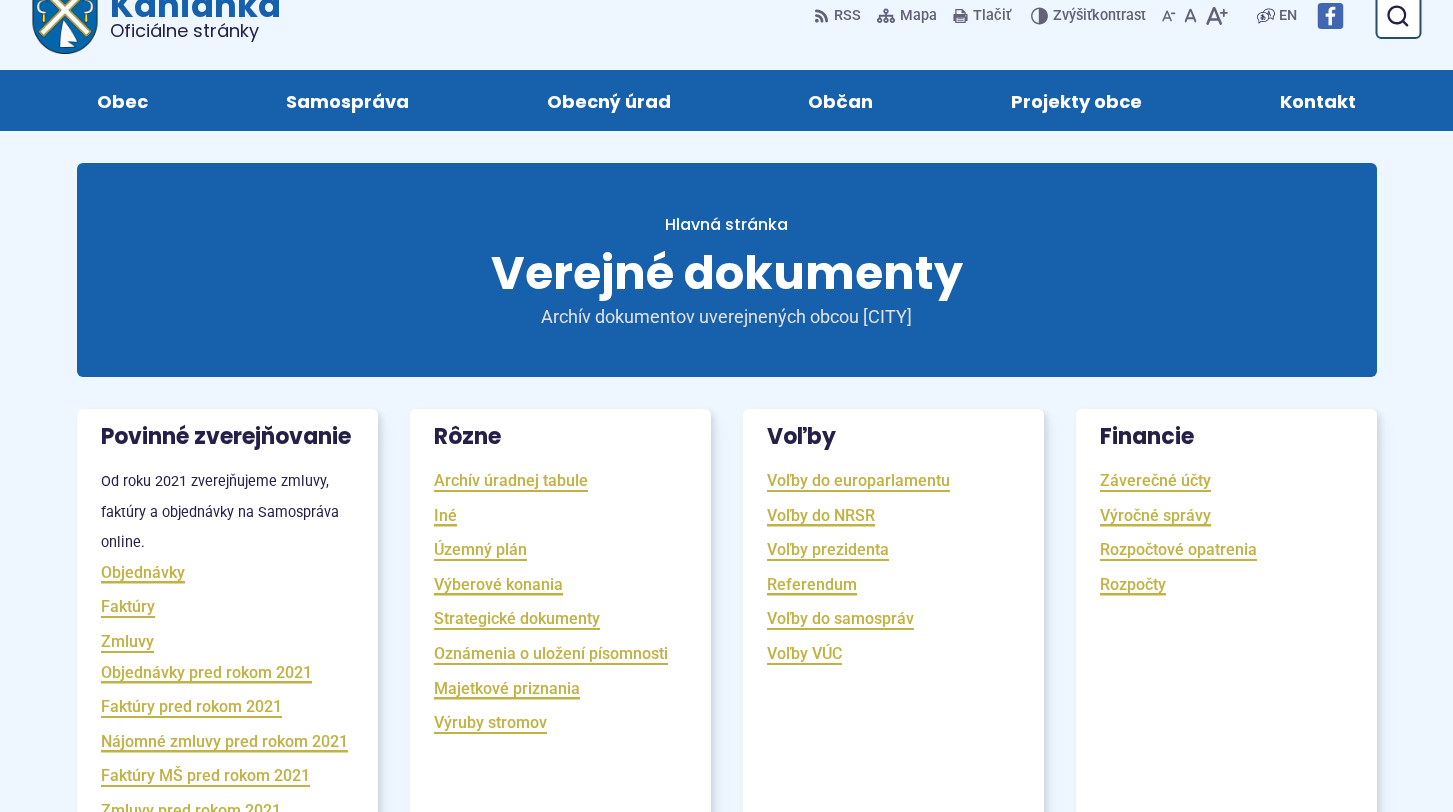 scroll, scrollTop: 100, scrollLeft: 0, axis: vertical 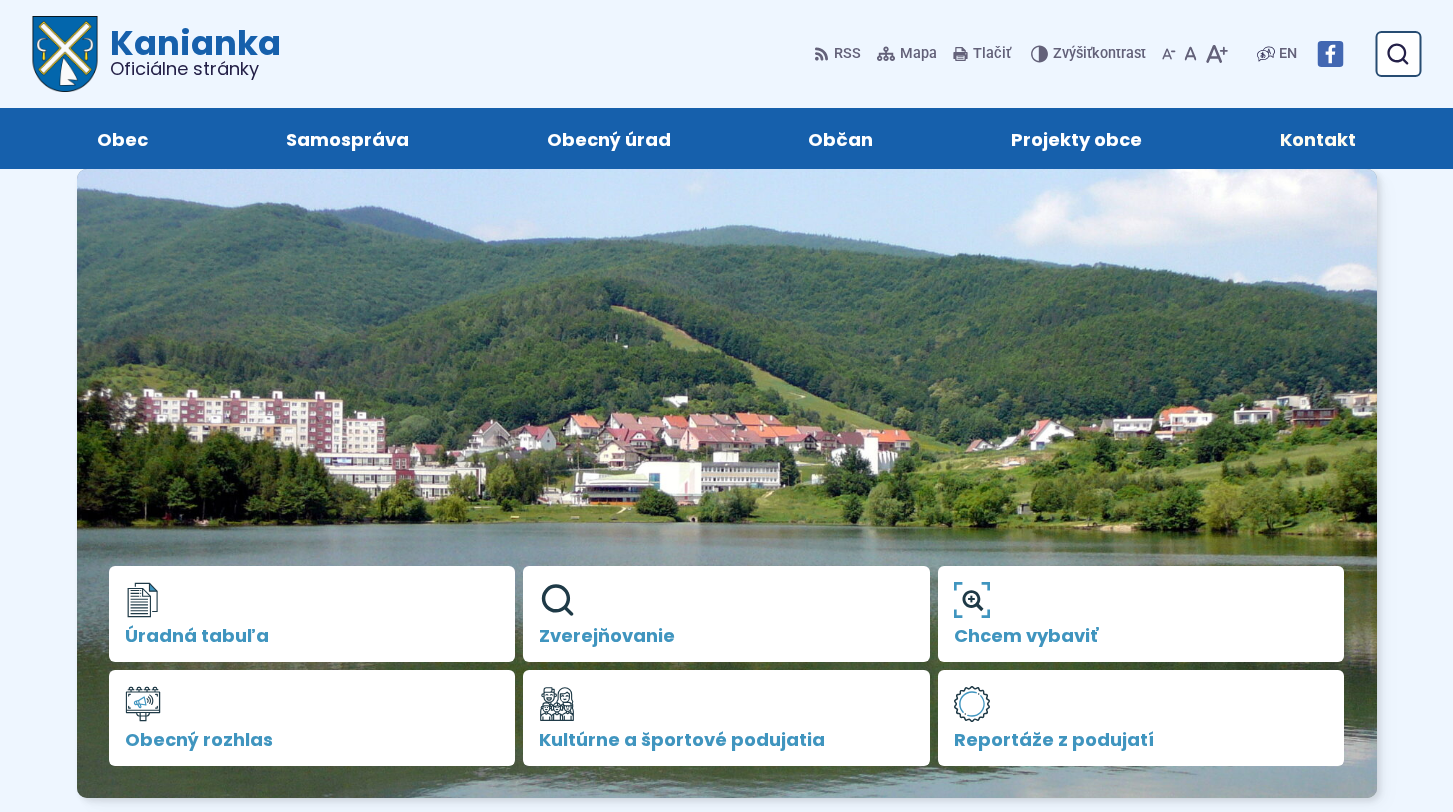 click on "Kontakt" at bounding box center (1318, 138) 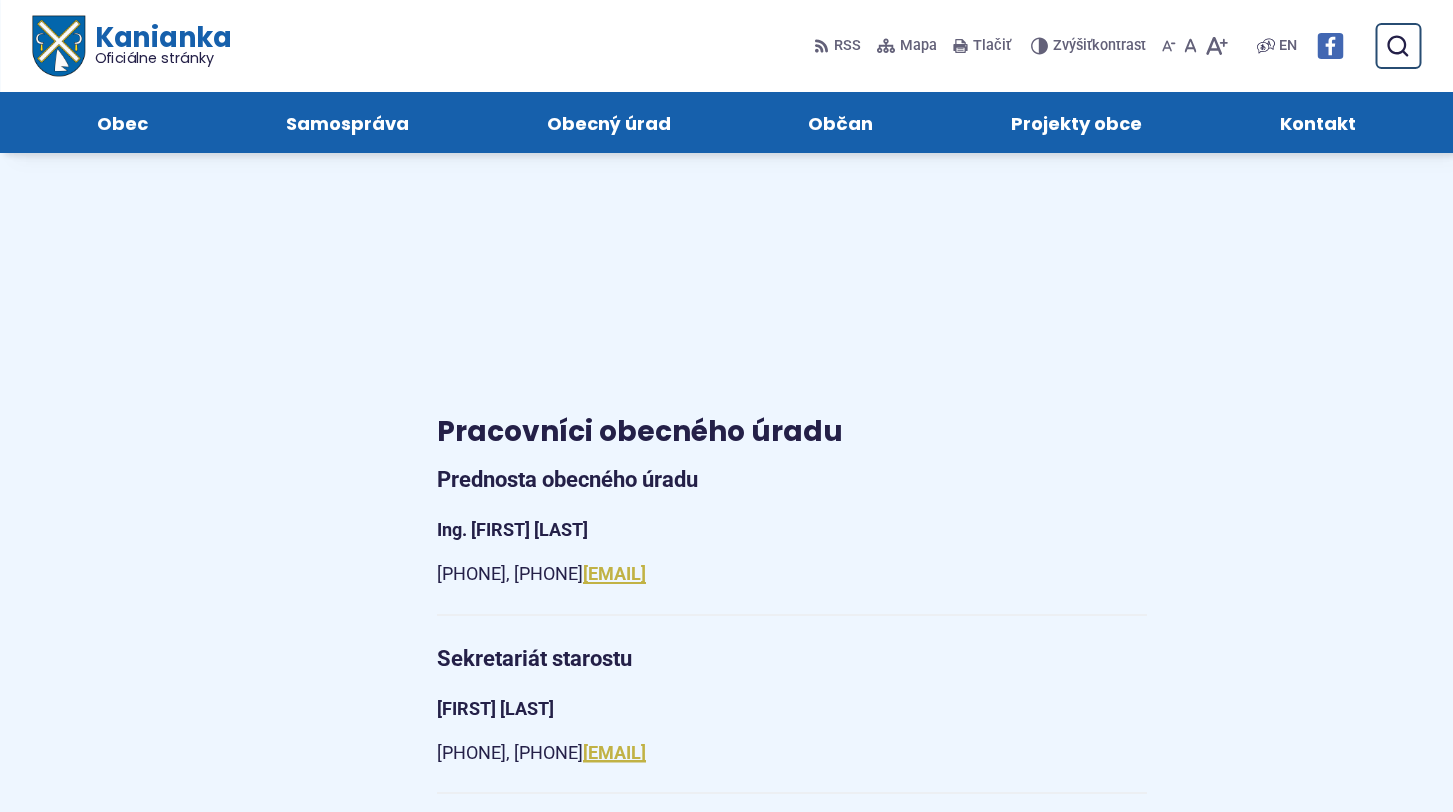 scroll, scrollTop: 1400, scrollLeft: 0, axis: vertical 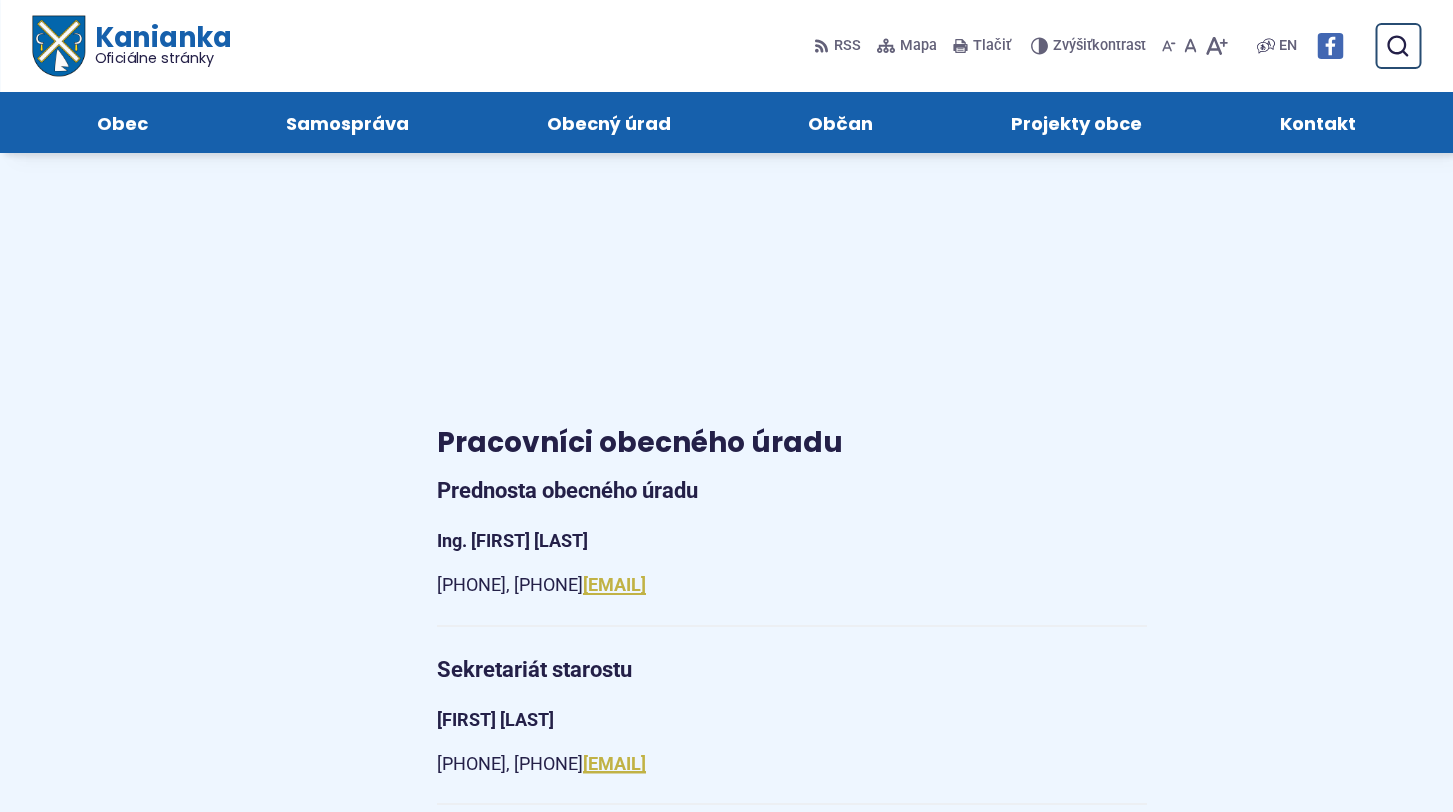 drag, startPoint x: 691, startPoint y: 588, endPoint x: 789, endPoint y: 582, distance: 98.1835 